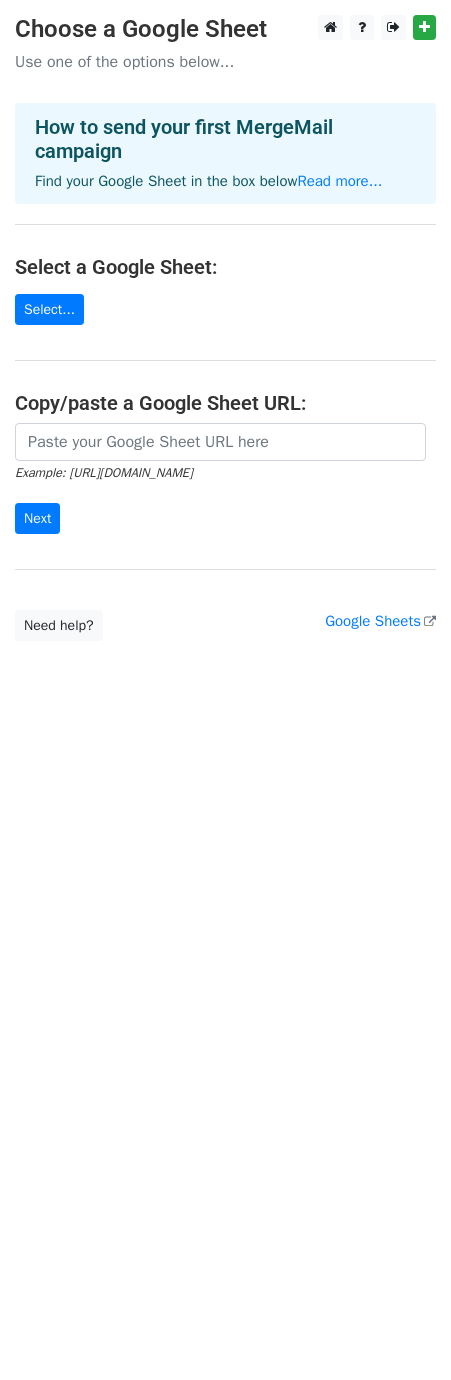 scroll, scrollTop: 0, scrollLeft: 0, axis: both 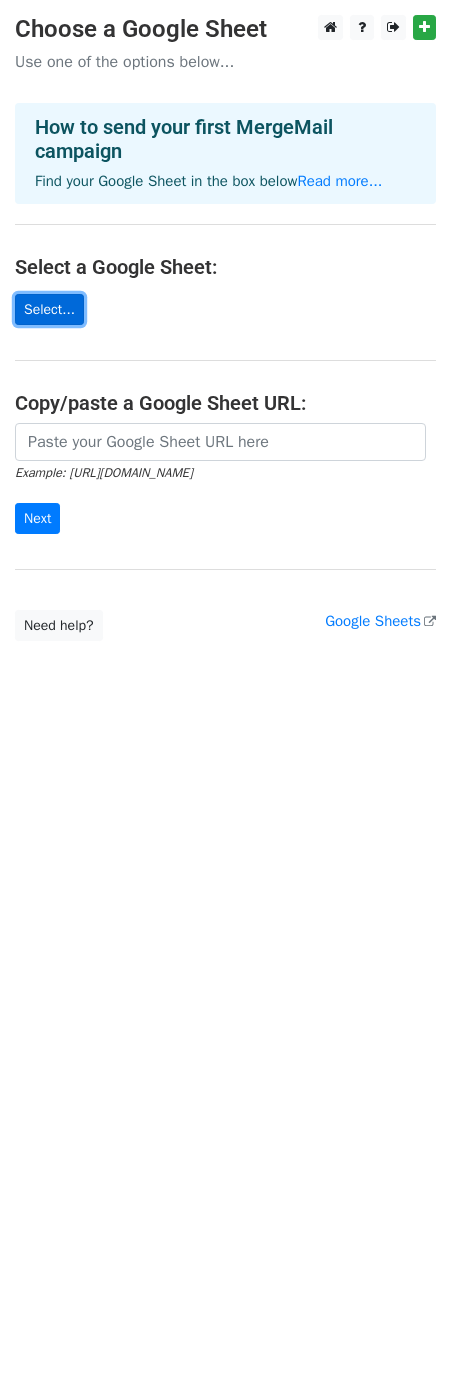 click on "Select..." at bounding box center [49, 309] 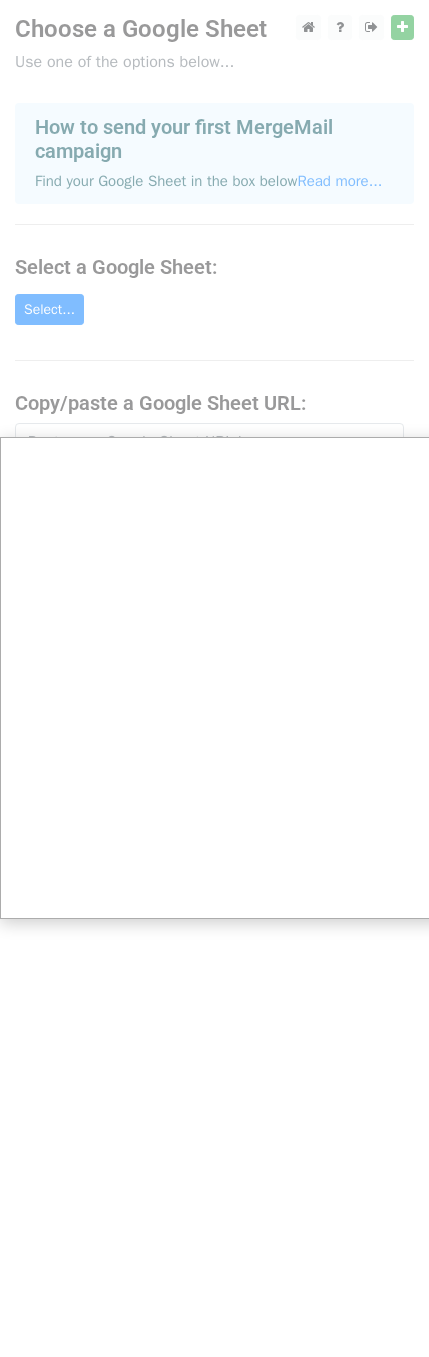 click at bounding box center (226, 690) 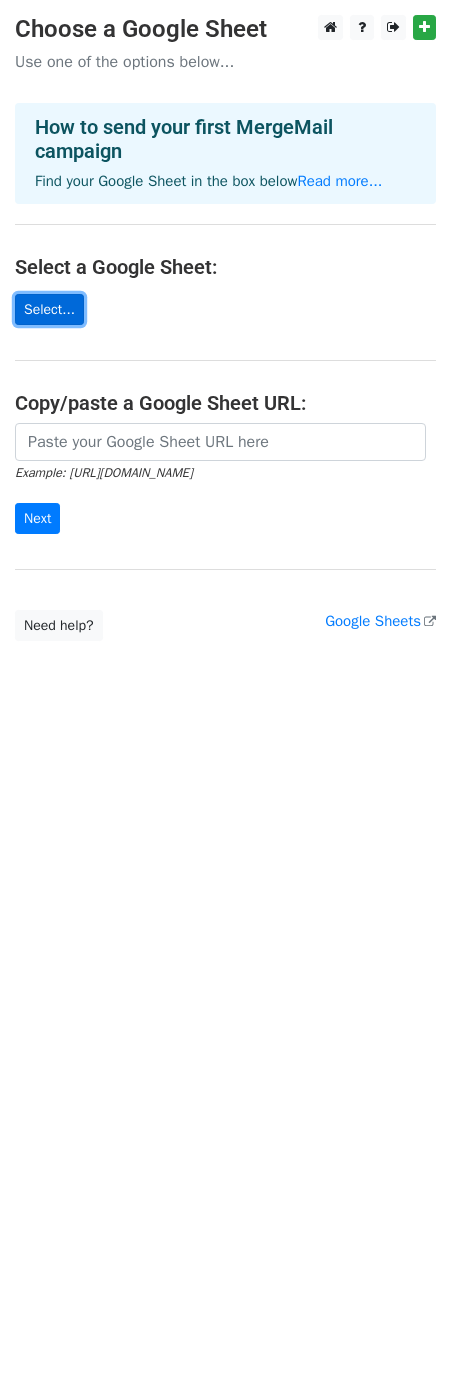 click on "Select..." at bounding box center [49, 309] 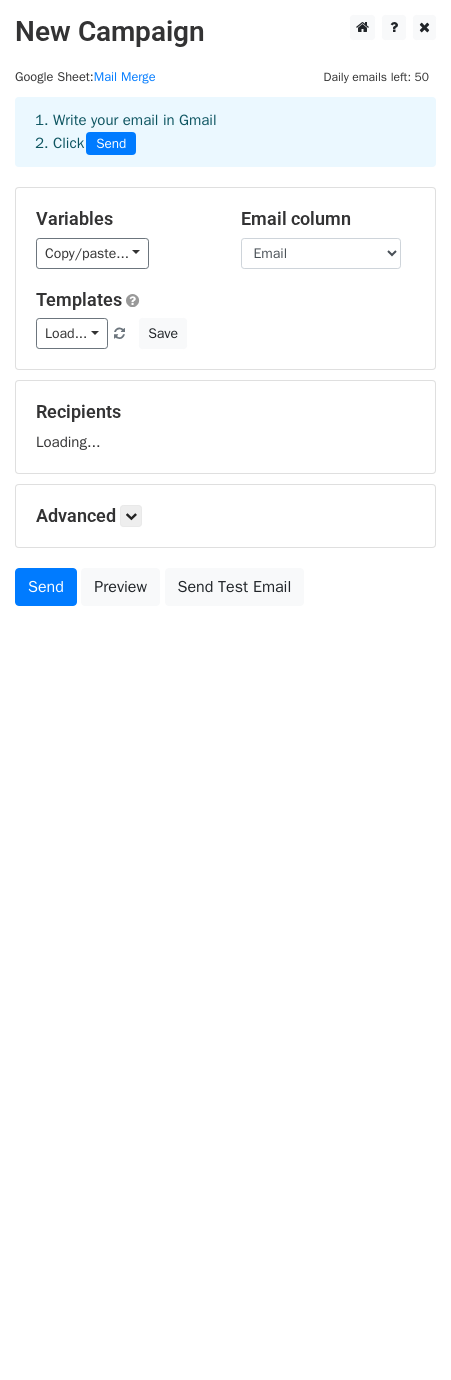 scroll, scrollTop: 0, scrollLeft: 0, axis: both 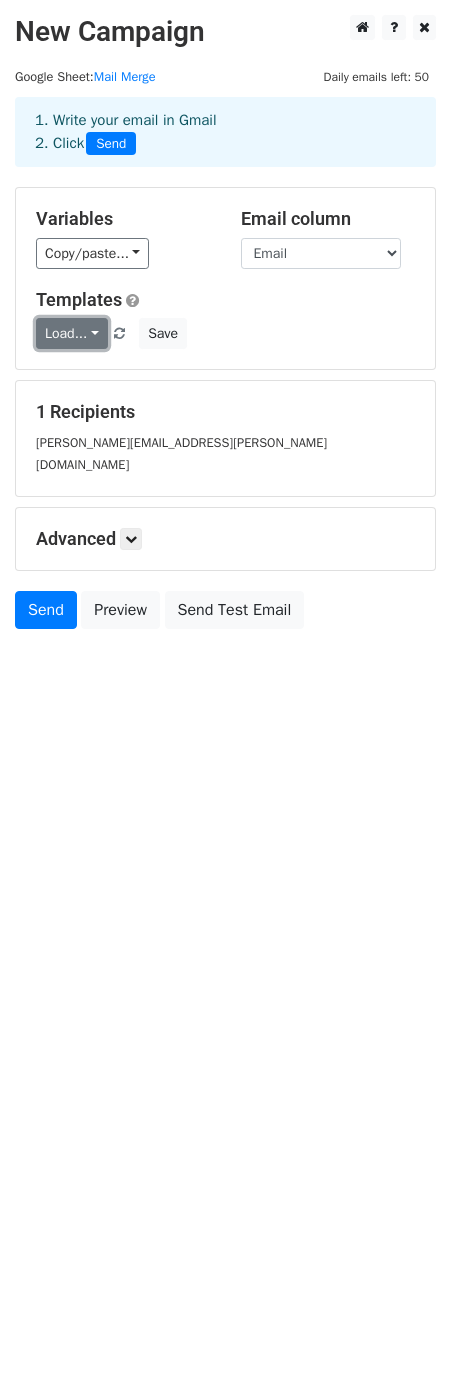 click on "Load..." at bounding box center (72, 333) 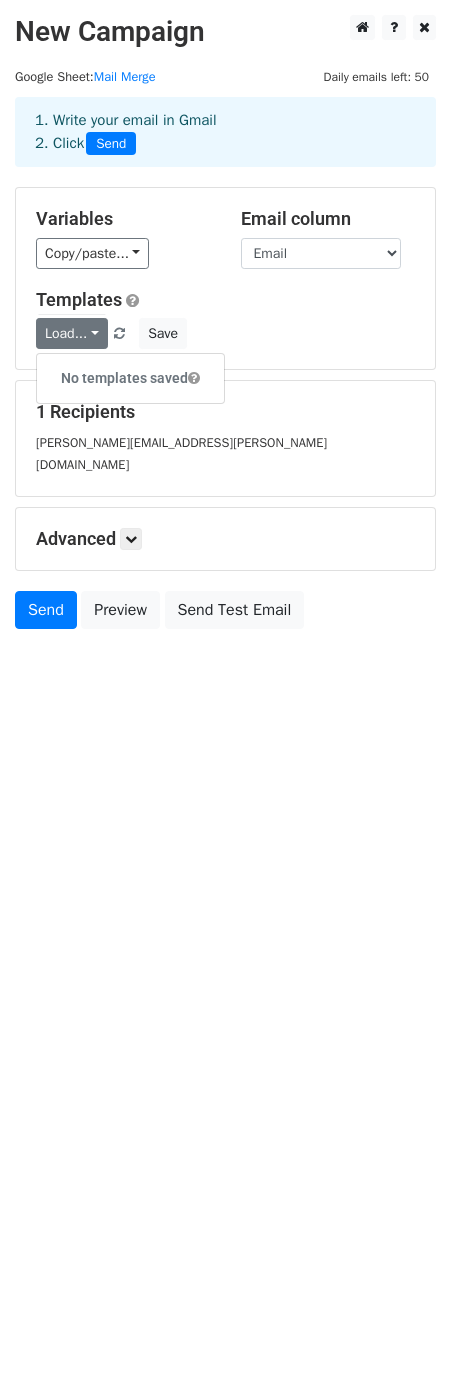click on "Load...
No templates saved
Save" at bounding box center (225, 333) 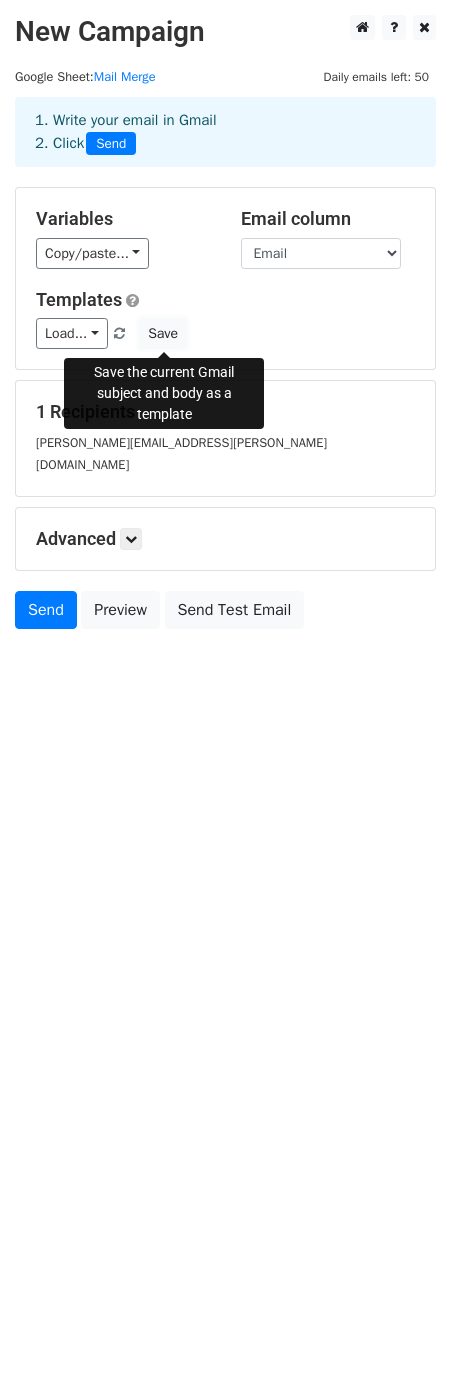 drag, startPoint x: 160, startPoint y: 336, endPoint x: 344, endPoint y: 310, distance: 185.82788 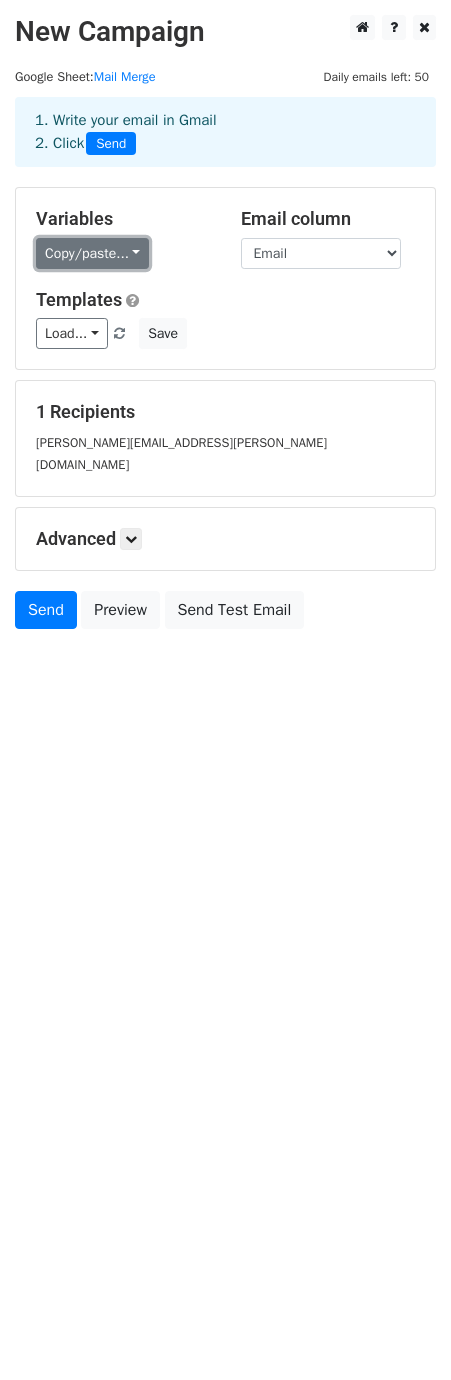 click on "Copy/paste..." at bounding box center (92, 253) 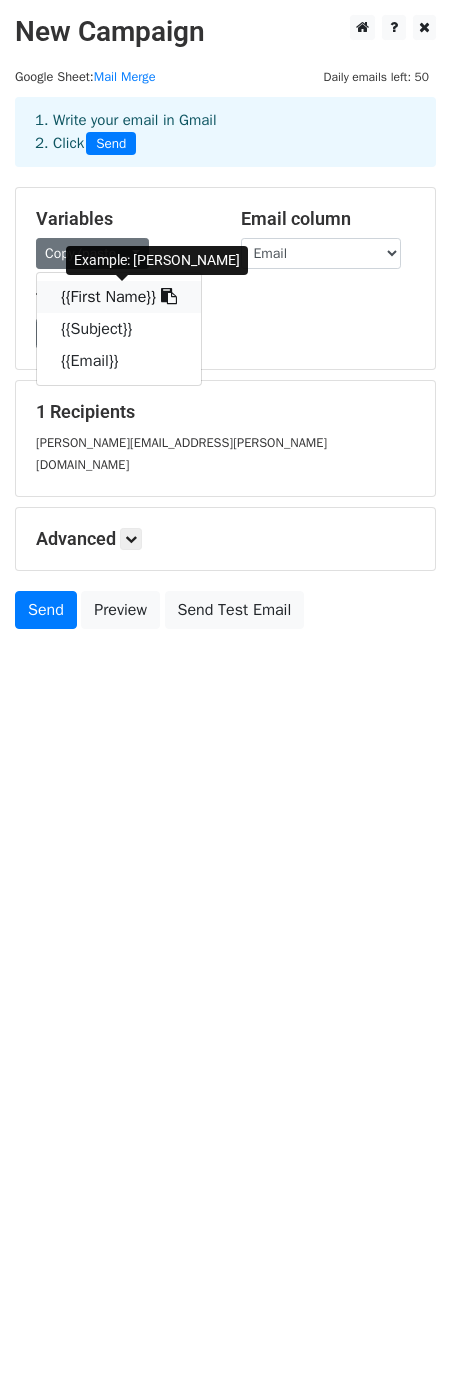 click on "{{First Name}}" at bounding box center (119, 297) 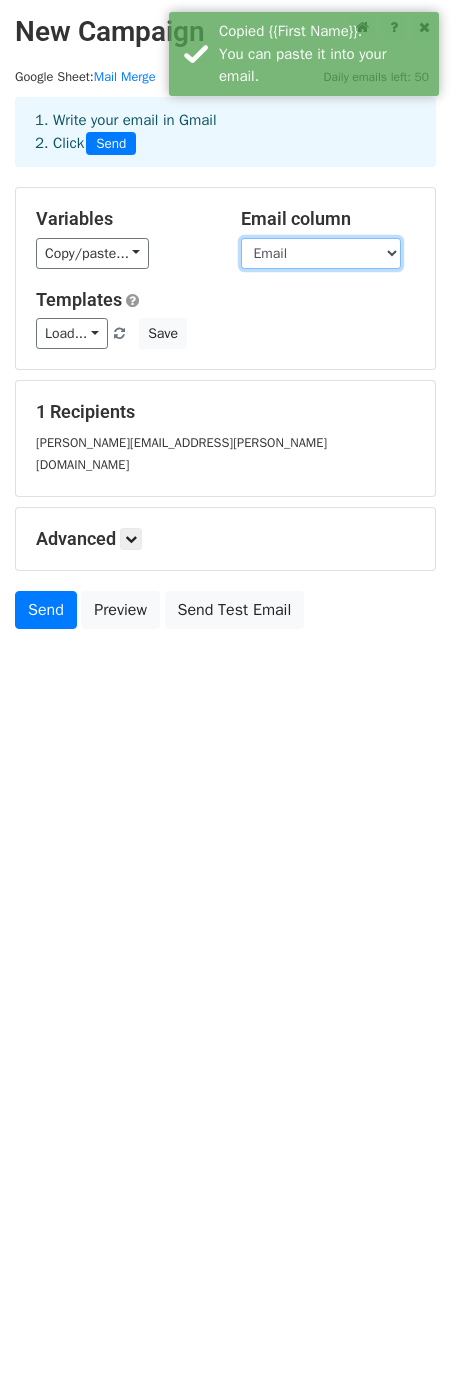 click on "First Name
Subject
Email" at bounding box center (321, 253) 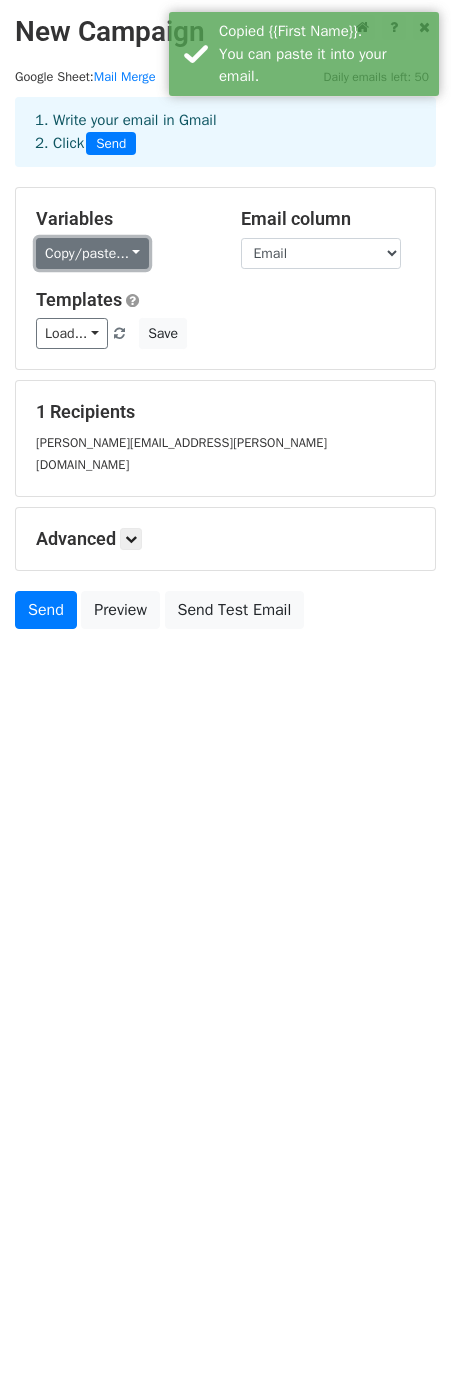click on "Copy/paste..." at bounding box center (92, 253) 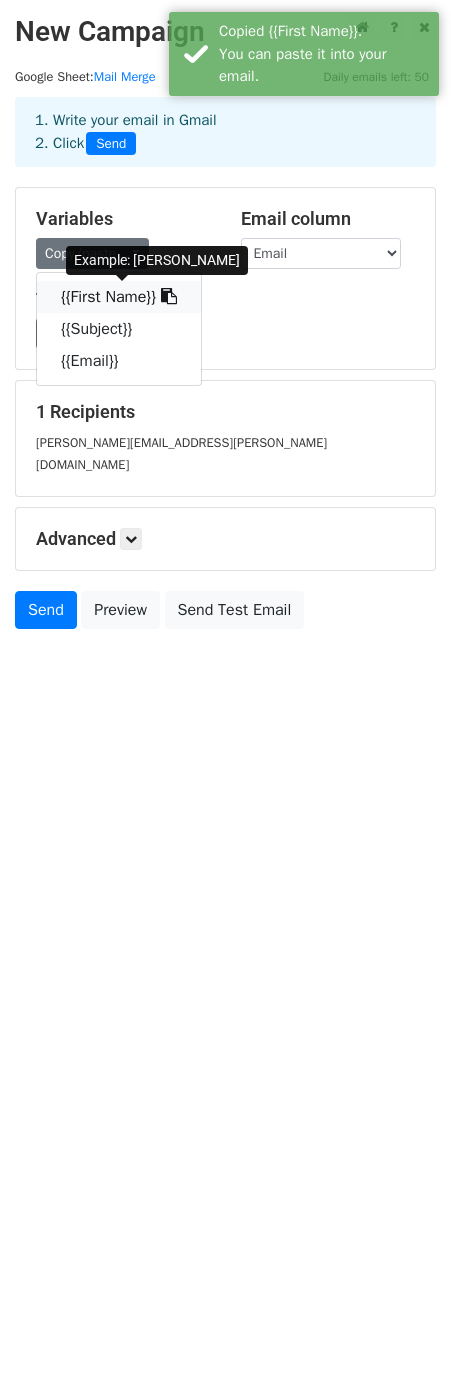 click on "{{First Name}}" at bounding box center (119, 297) 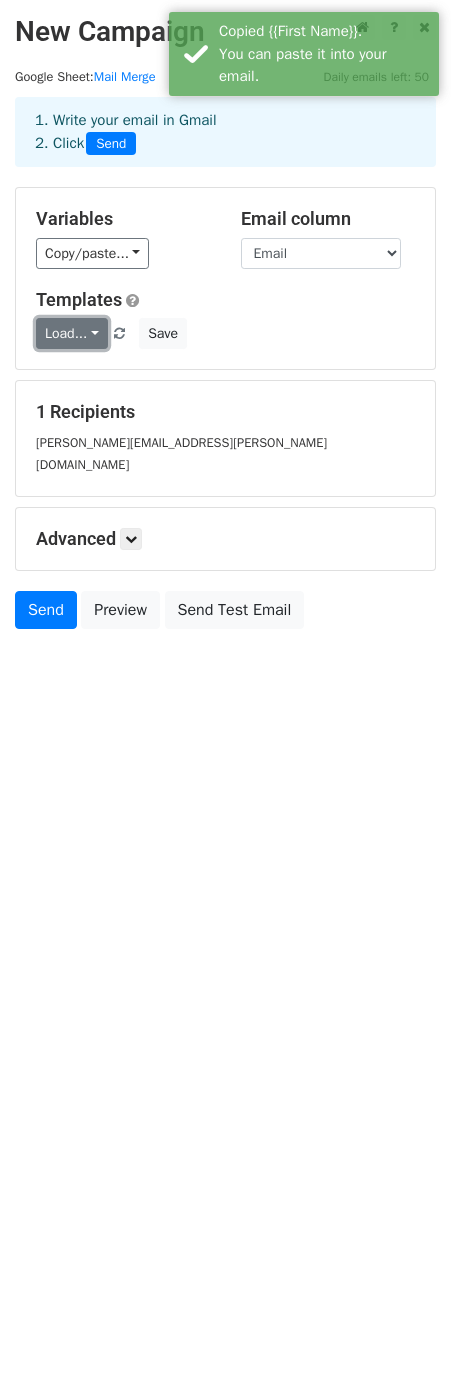 click on "Load..." at bounding box center [72, 333] 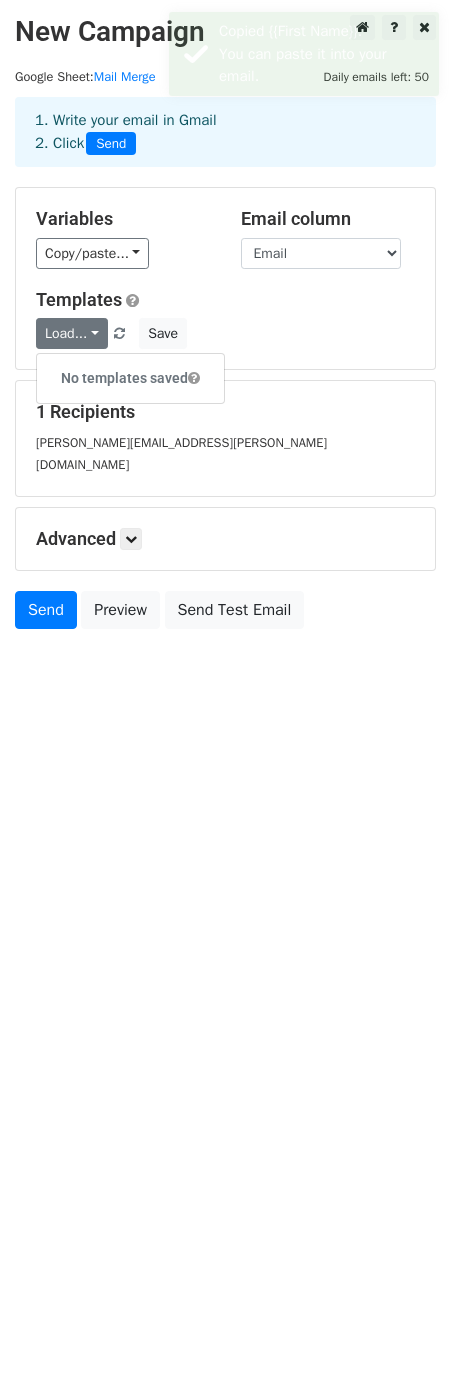 click on "1 Recipients" at bounding box center [225, 412] 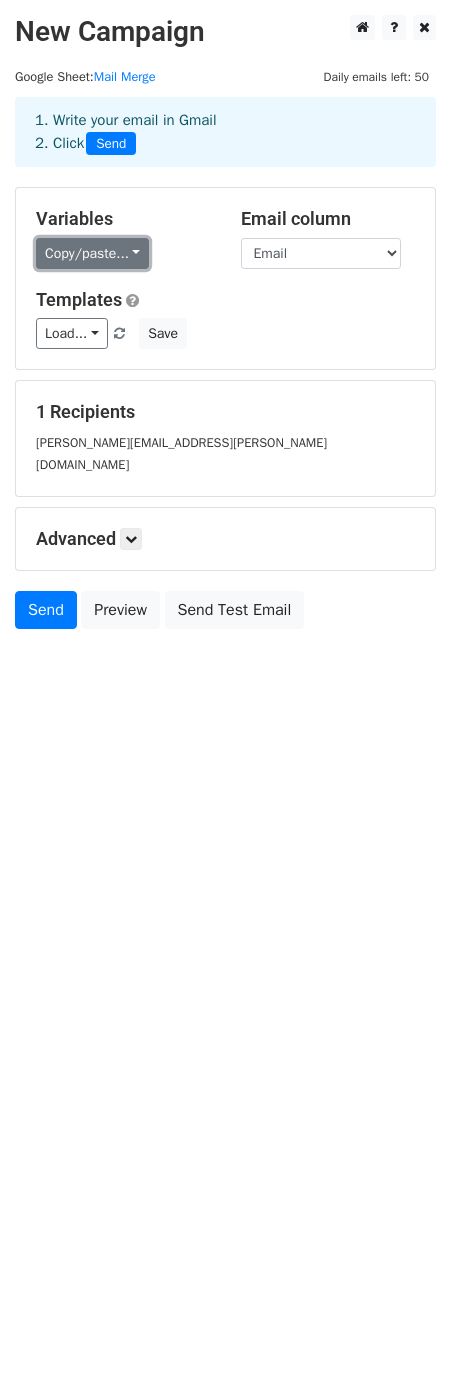 click on "Copy/paste..." at bounding box center (92, 253) 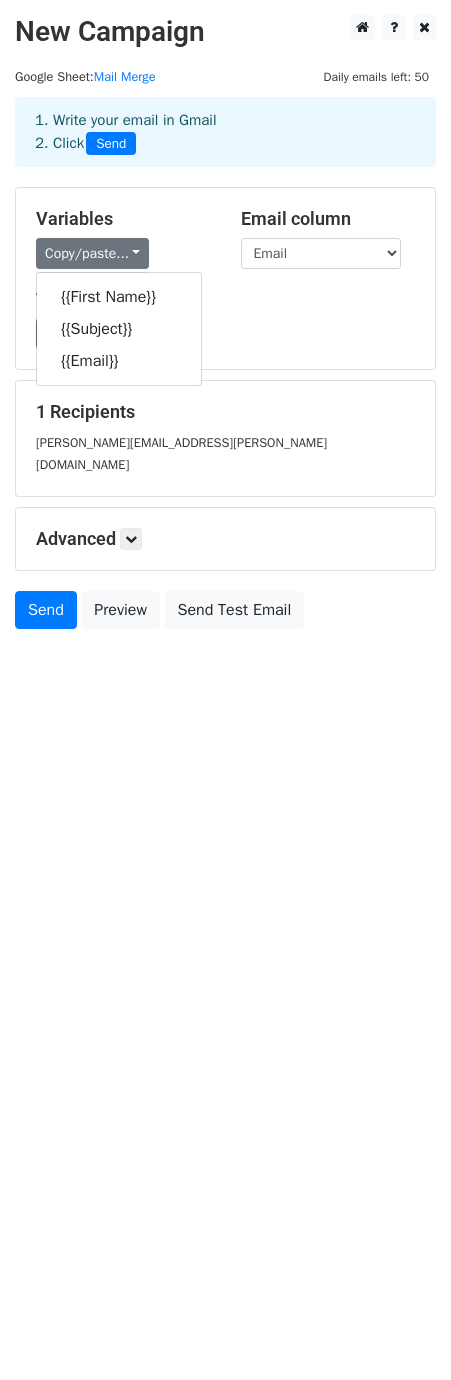 click on "New Campaign
Daily emails left: 50
Google Sheet:
Mail Merge
1. Write your email in Gmail
2. Click
Send
Variables
Copy/paste...
{{First Name}}
{{Subject}}
{{Email}}
Email column
First Name
Subject
Email
Templates
Load...
No templates saved
Save
1 Recipients
daryl.manian@gmail.com
Advanced
Tracking
Track Opens
UTM Codes
Track Clicks
Filters
Only include spreadsheet rows that match the following filters:
Schedule
Send now
Unsubscribe
Add unsubscribe link
Copy unsubscribe link
Send
Preview
Send Test Email
July August September October November December 2025
Sun 29" at bounding box center (225, 690) 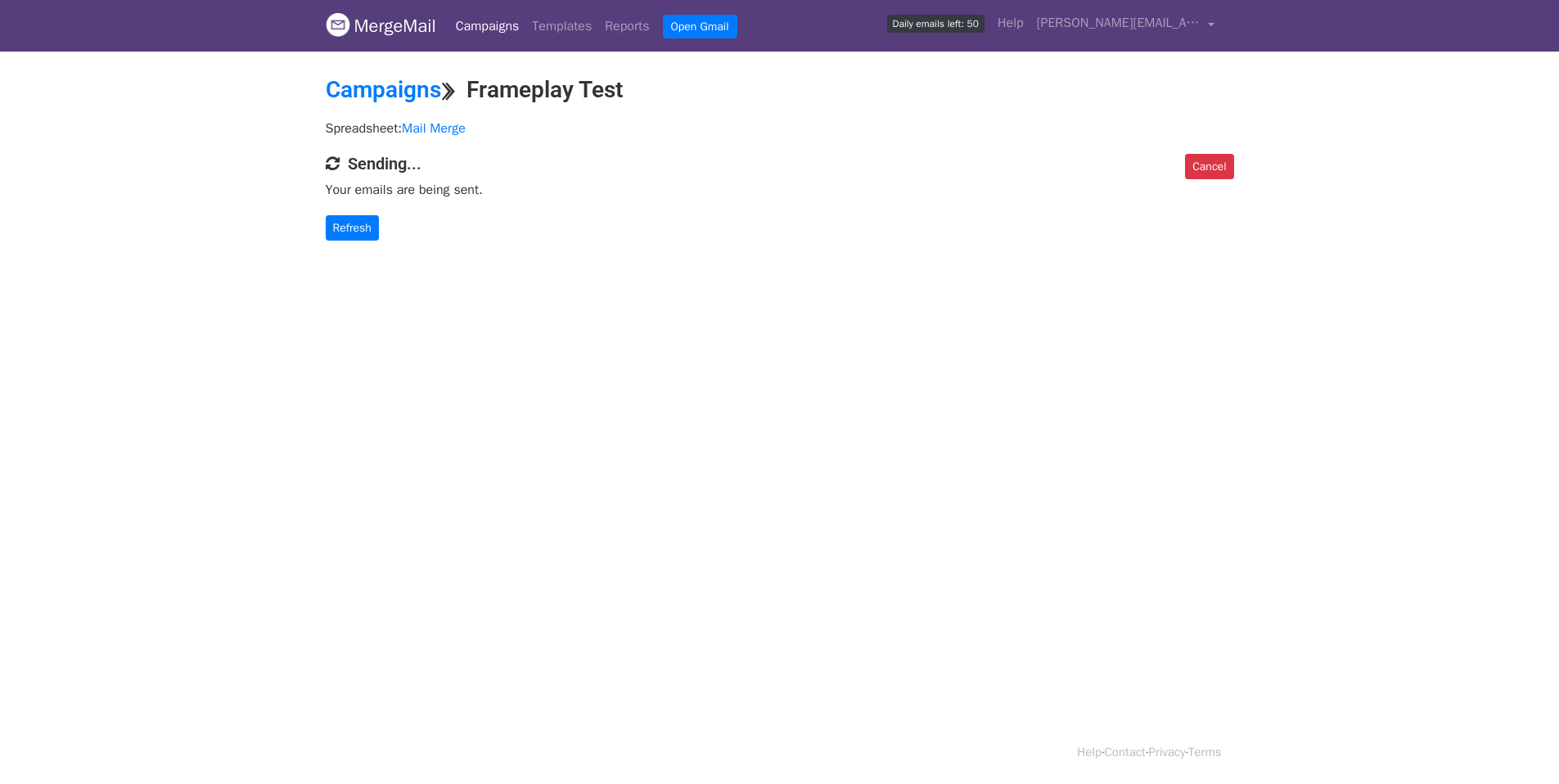 scroll, scrollTop: 0, scrollLeft: 0, axis: both 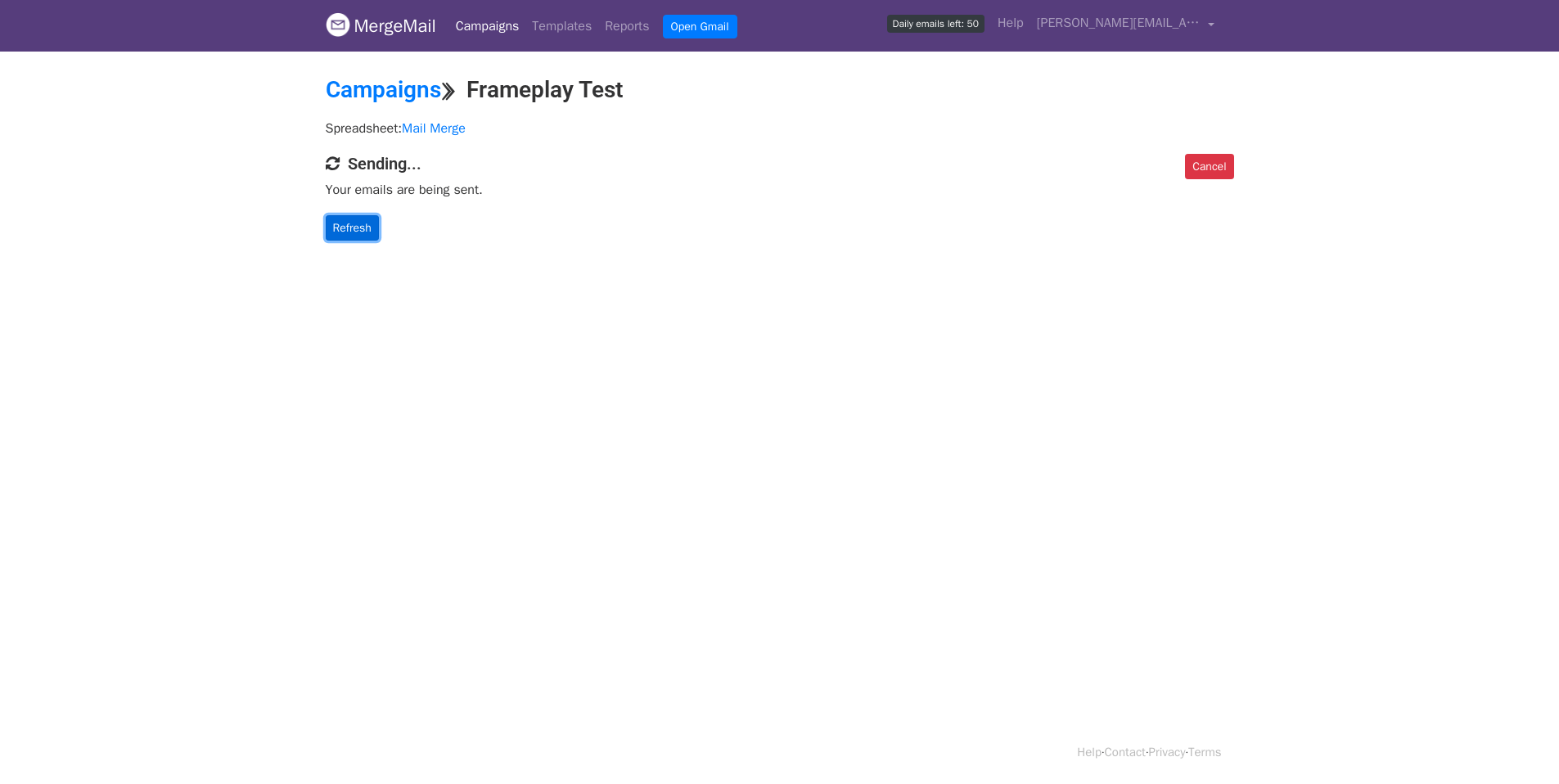 click on "Refresh" at bounding box center [352, 228] 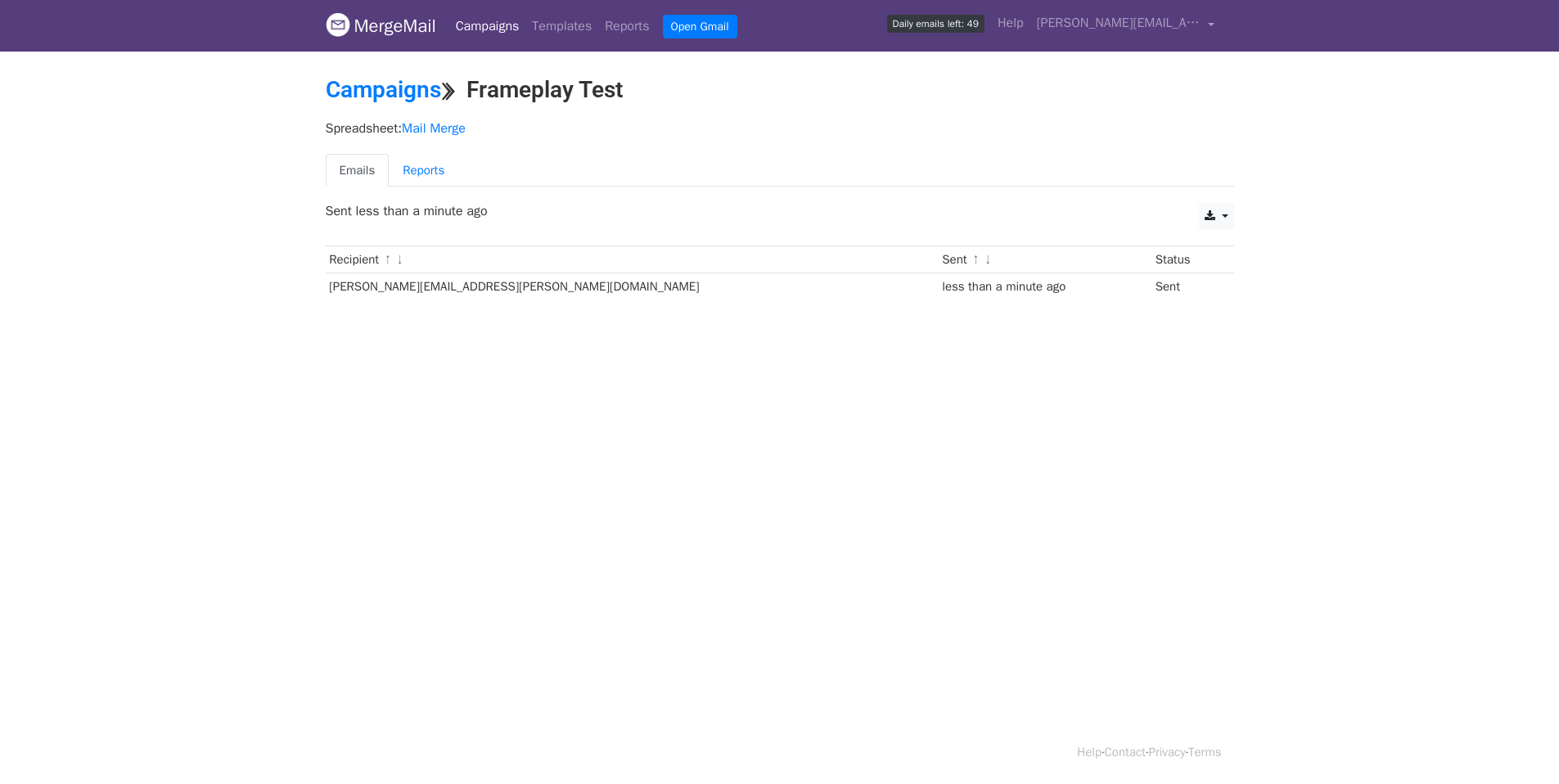 scroll, scrollTop: 0, scrollLeft: 0, axis: both 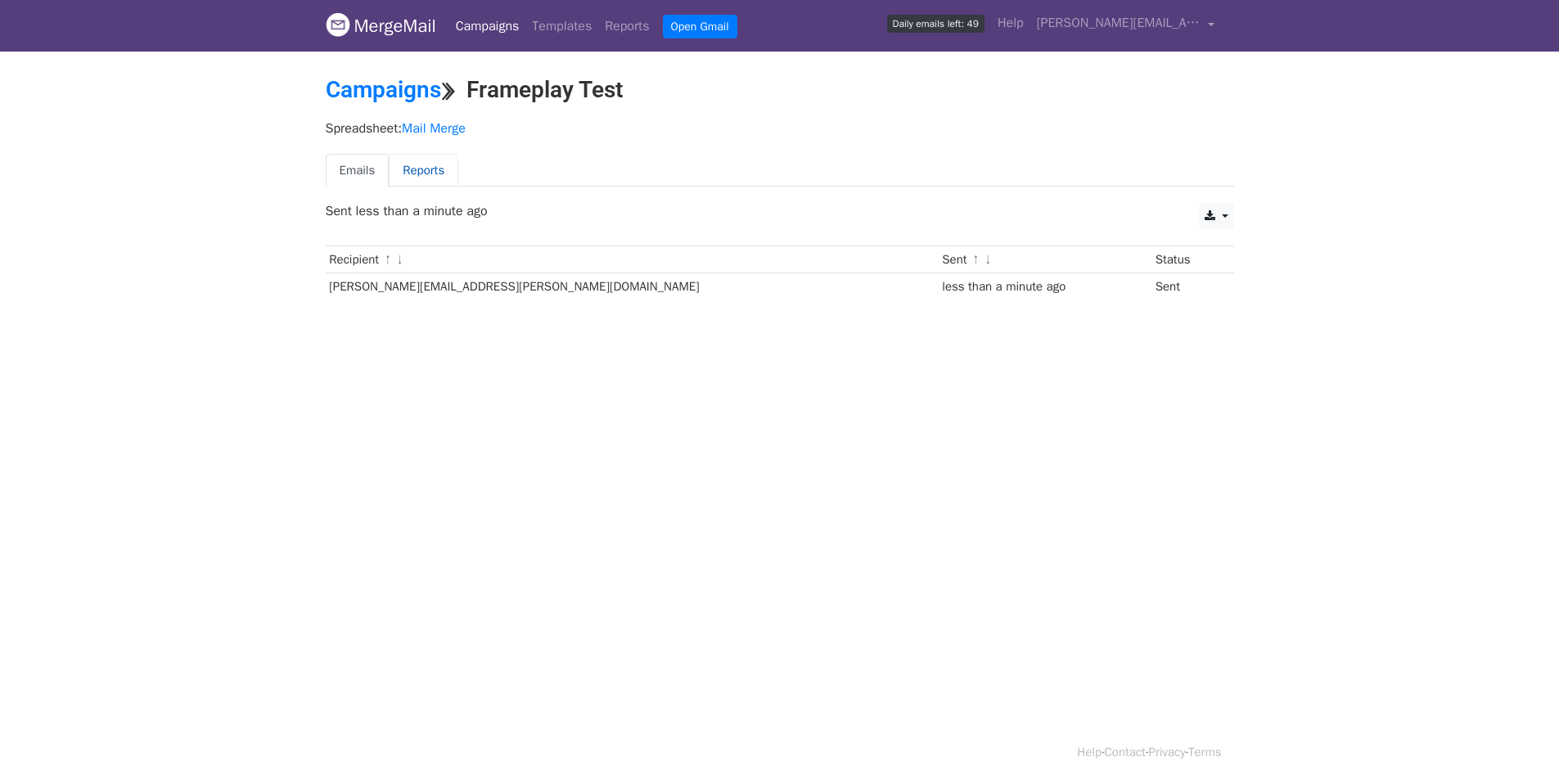 click on "Reports" at bounding box center [423, 170] 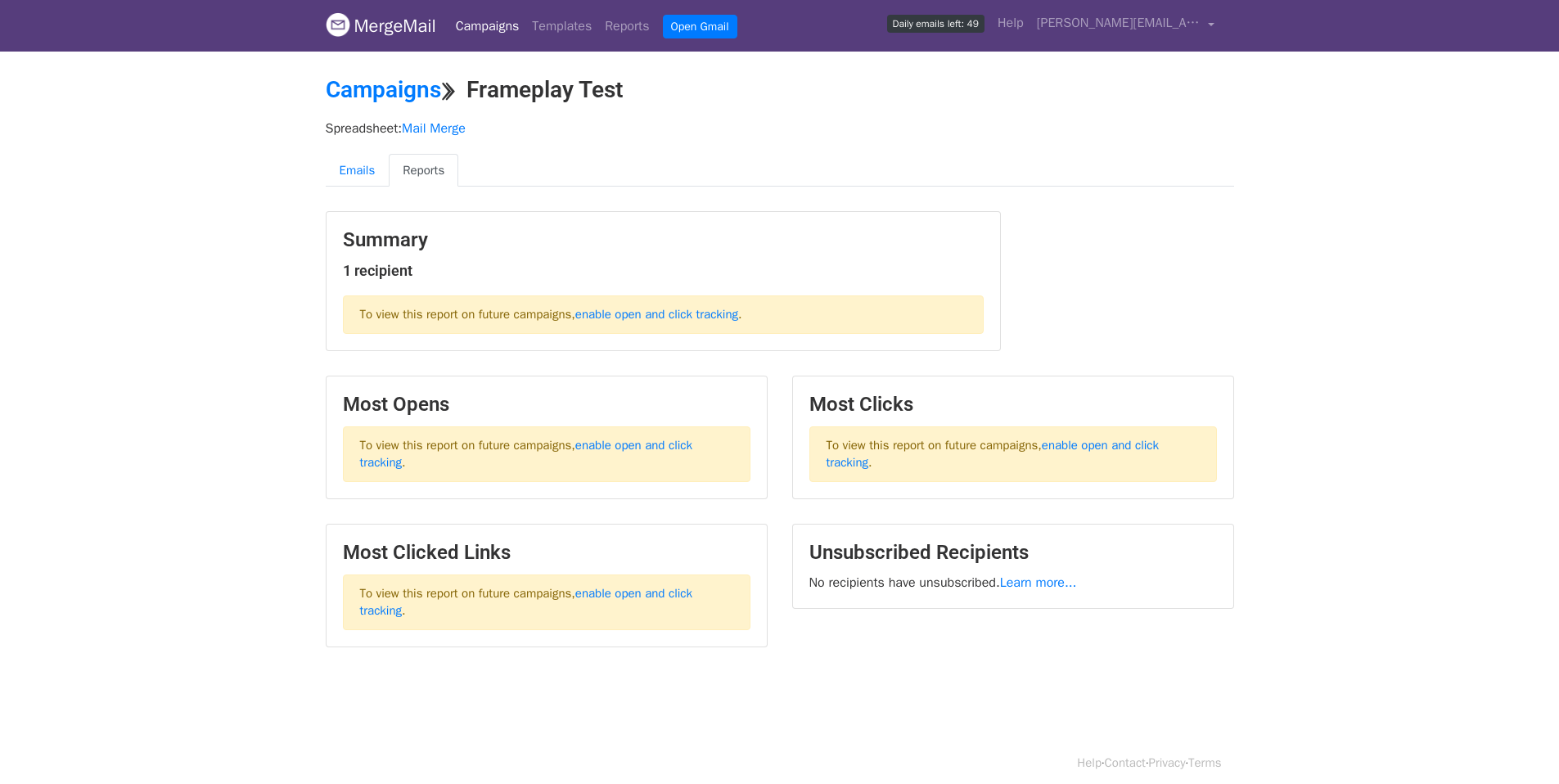 scroll, scrollTop: 0, scrollLeft: 0, axis: both 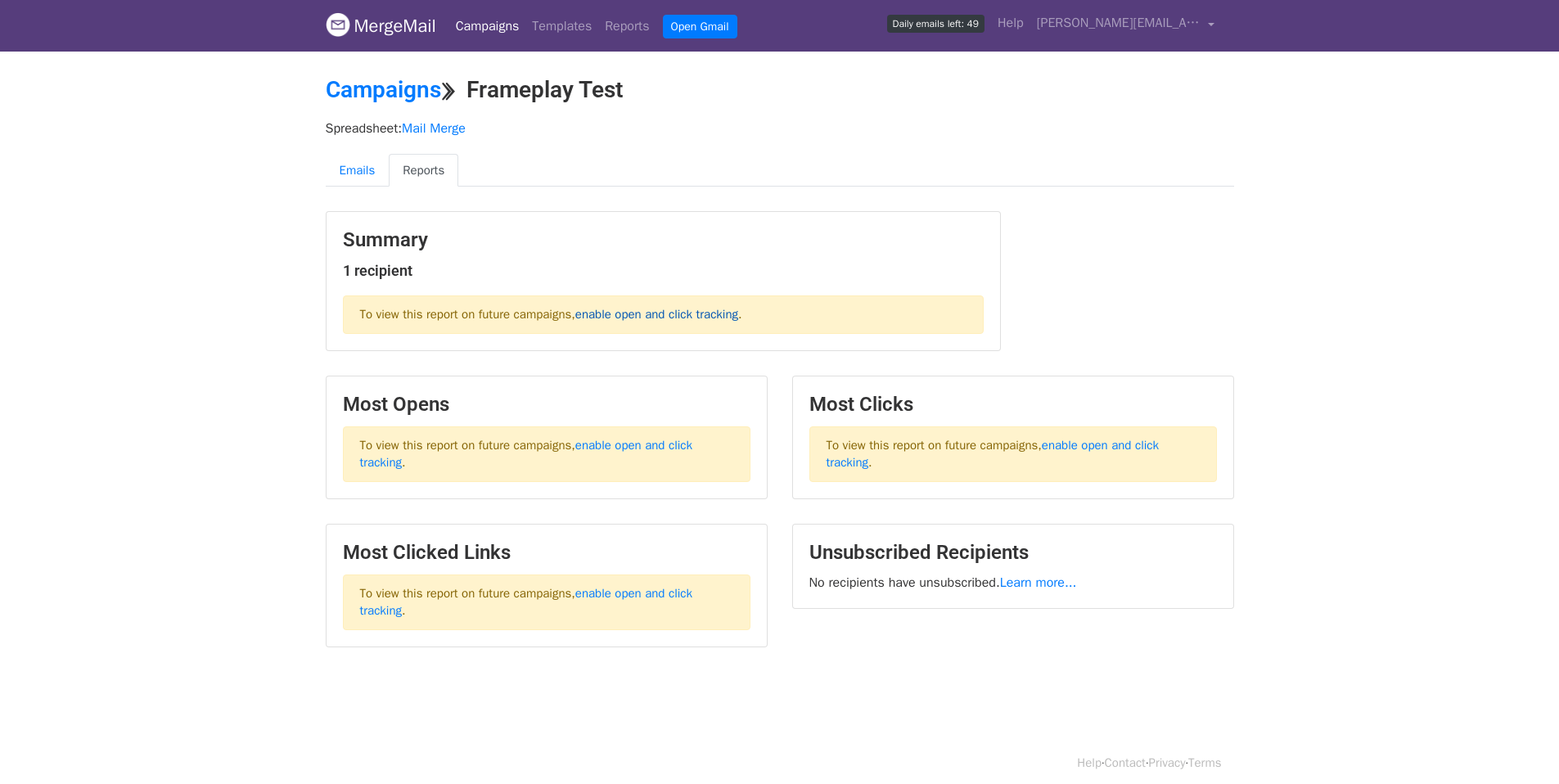 click on "enable open and click tracking" at bounding box center [656, 314] 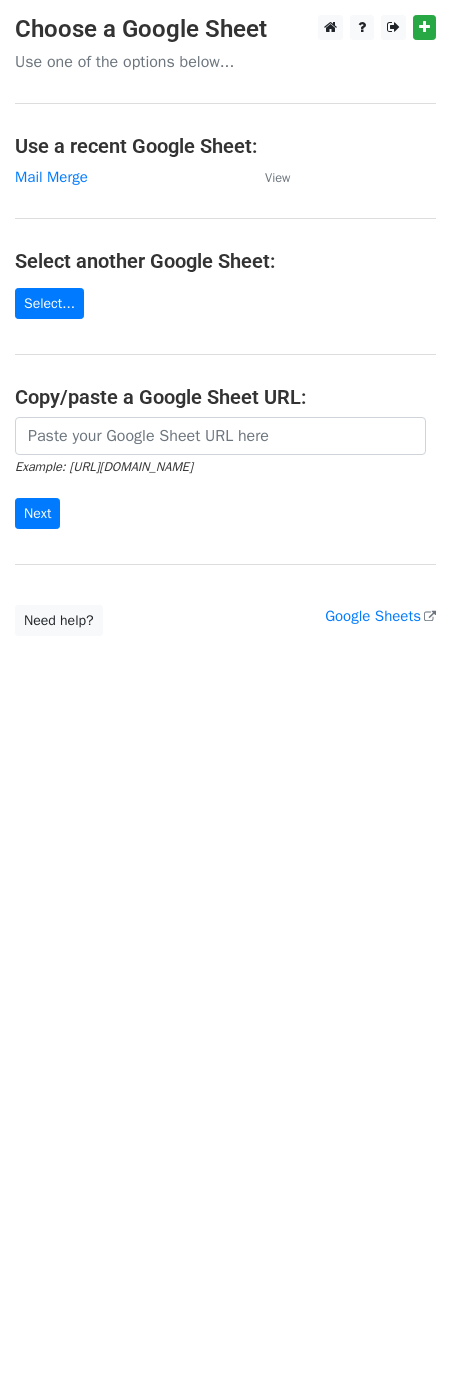 scroll, scrollTop: 0, scrollLeft: 0, axis: both 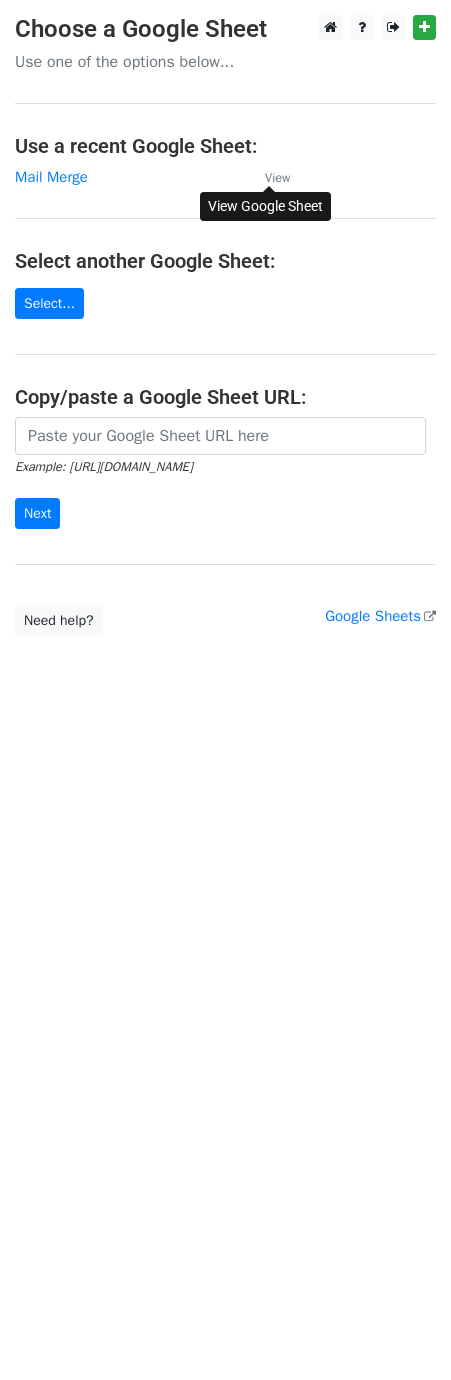 click on "View" at bounding box center (277, 178) 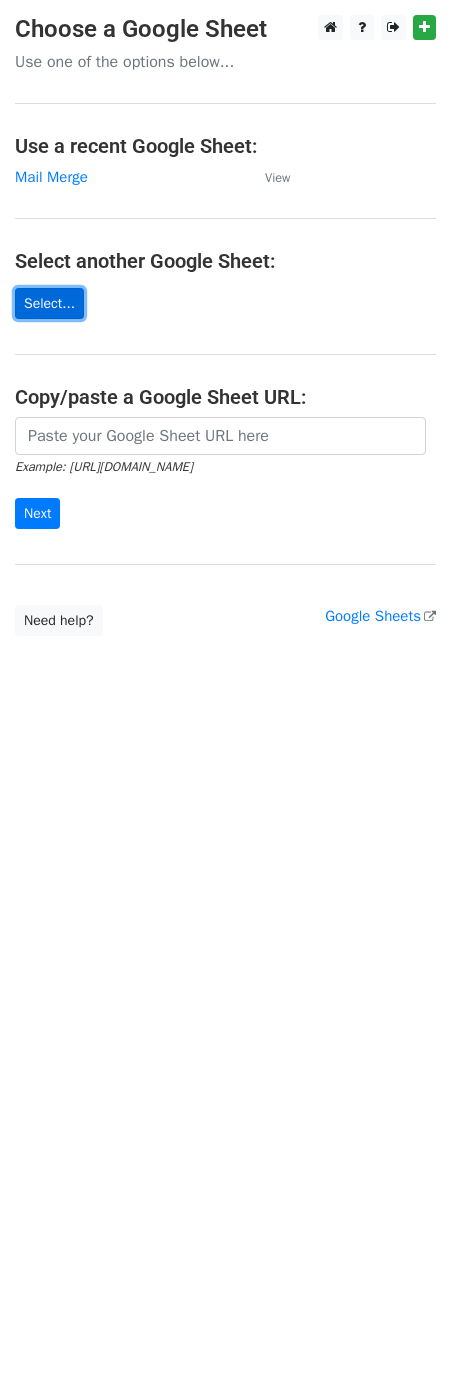 click on "Select..." at bounding box center [49, 303] 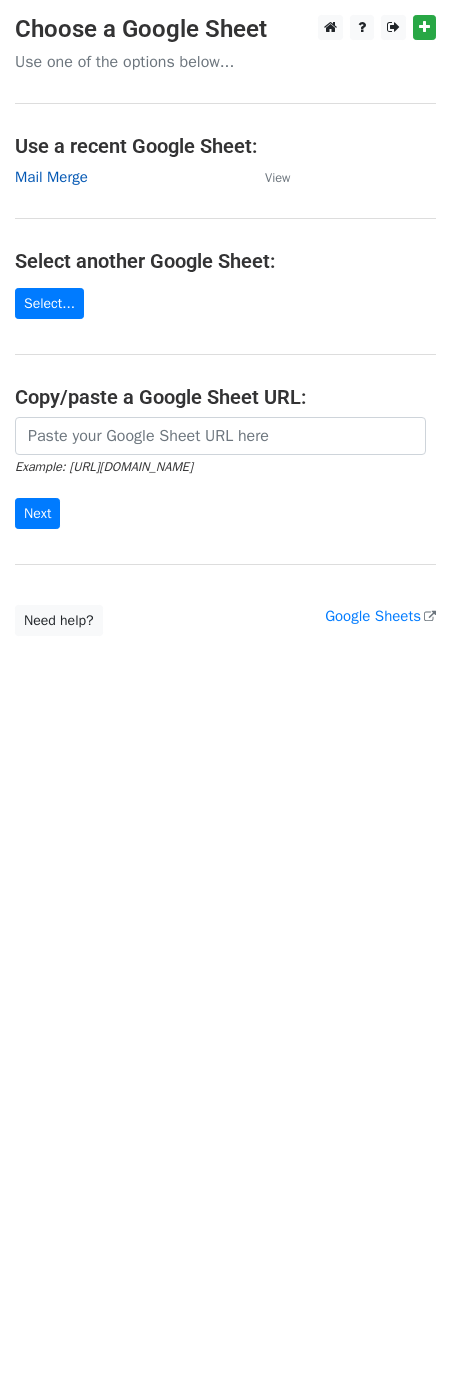 click on "Mail Merge" at bounding box center (51, 177) 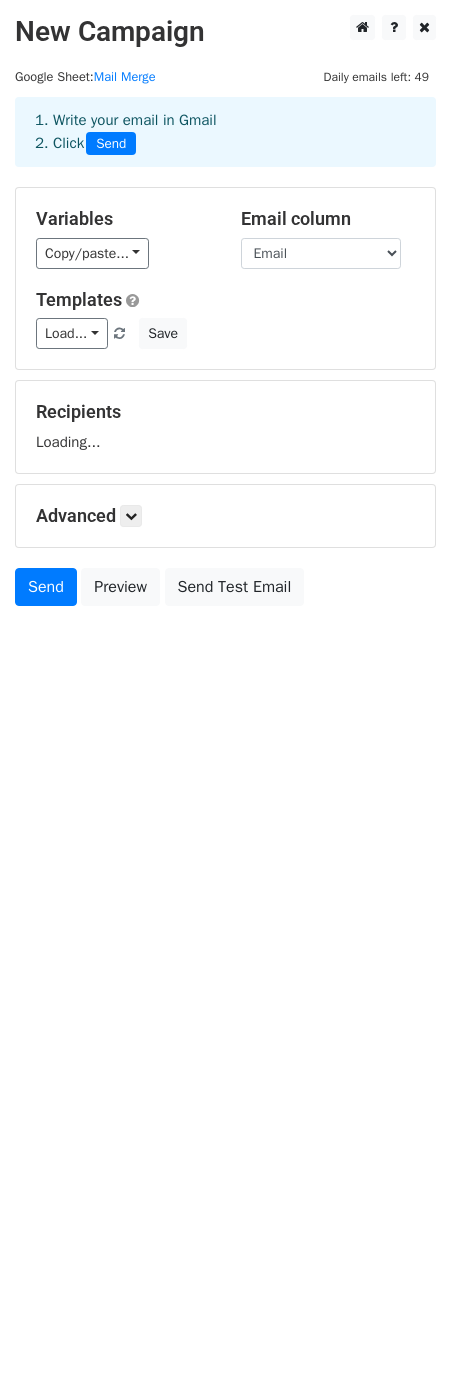 scroll, scrollTop: 0, scrollLeft: 0, axis: both 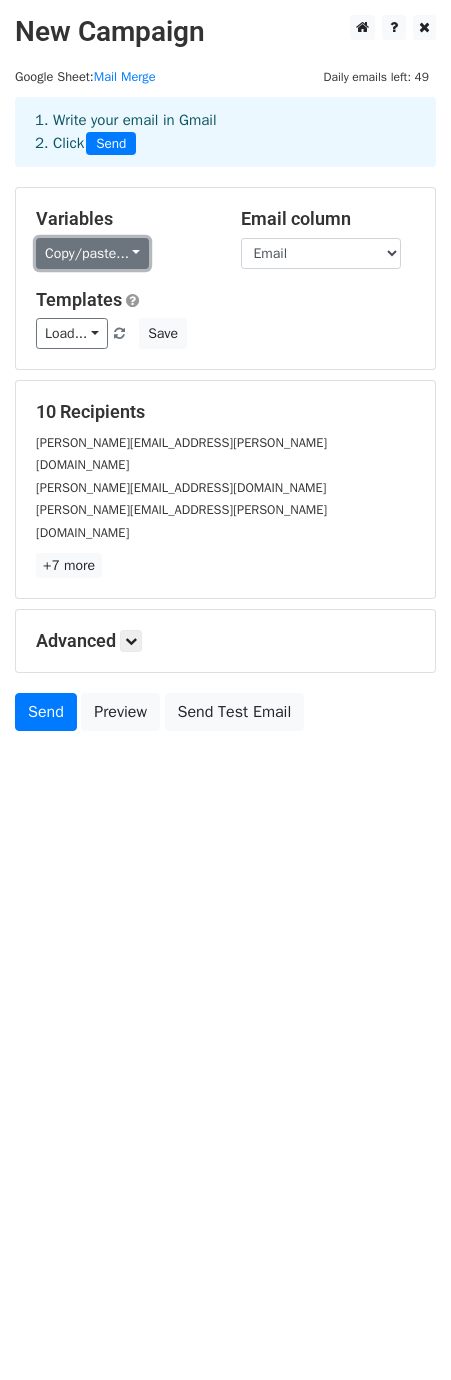 click on "Copy/paste..." at bounding box center (92, 253) 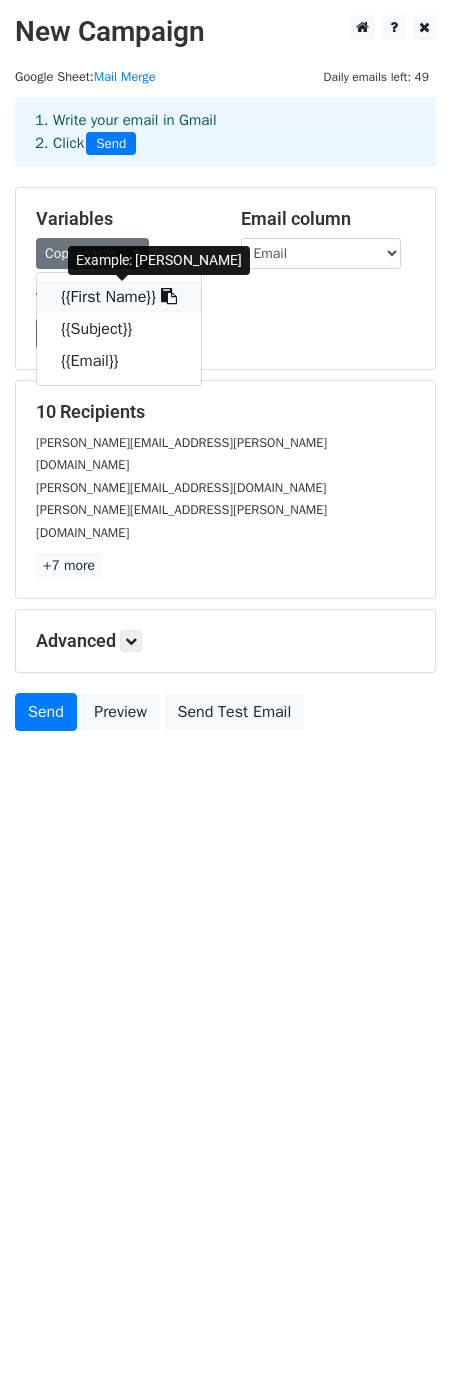 click on "{{First Name}}" at bounding box center [119, 297] 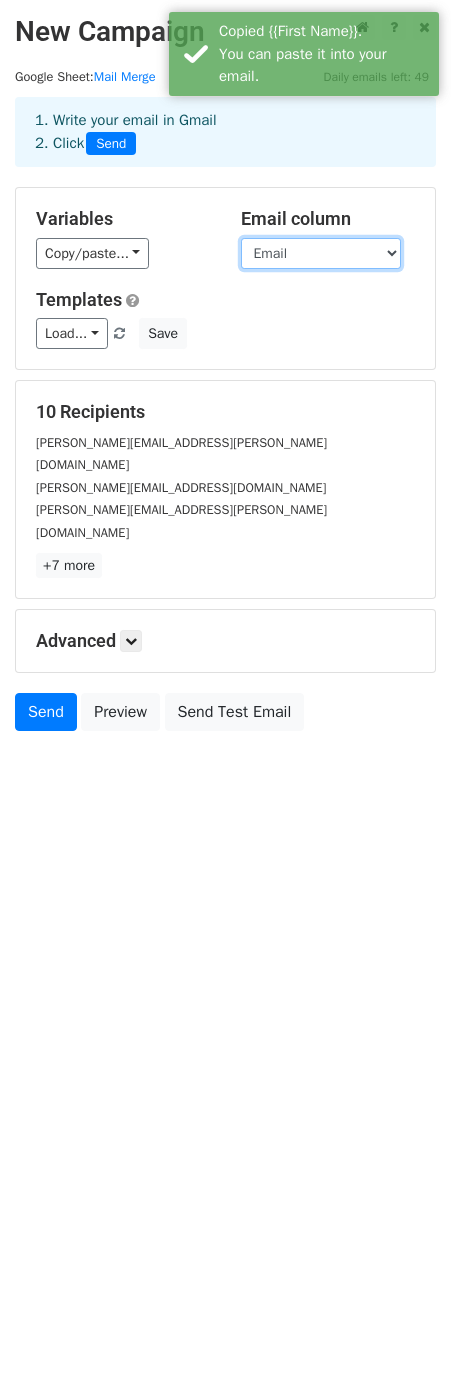 click on "First Name
Subject
Email" at bounding box center [321, 253] 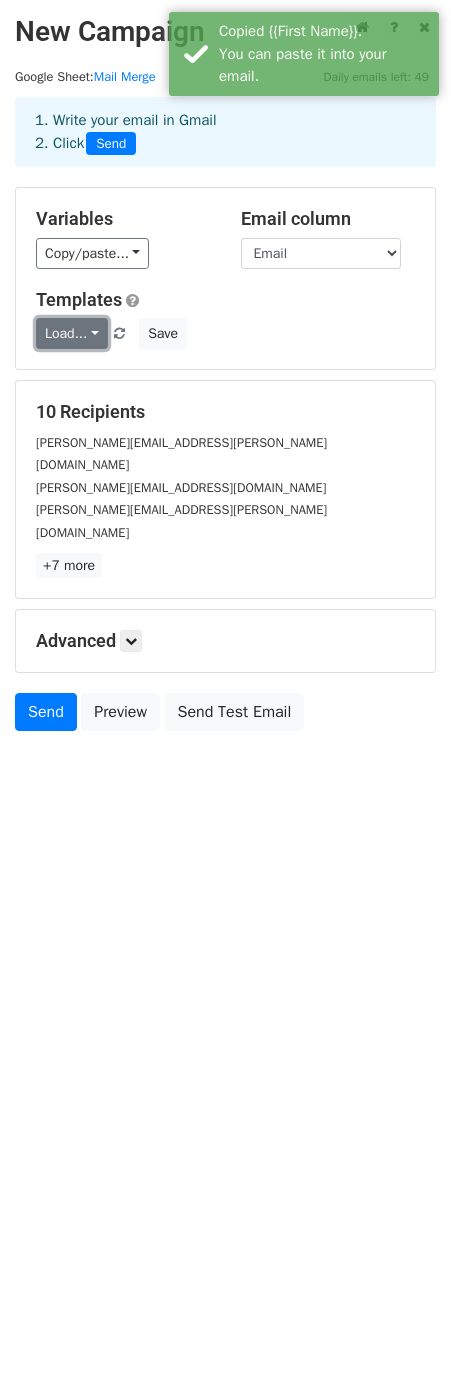 click on "Load..." at bounding box center [72, 333] 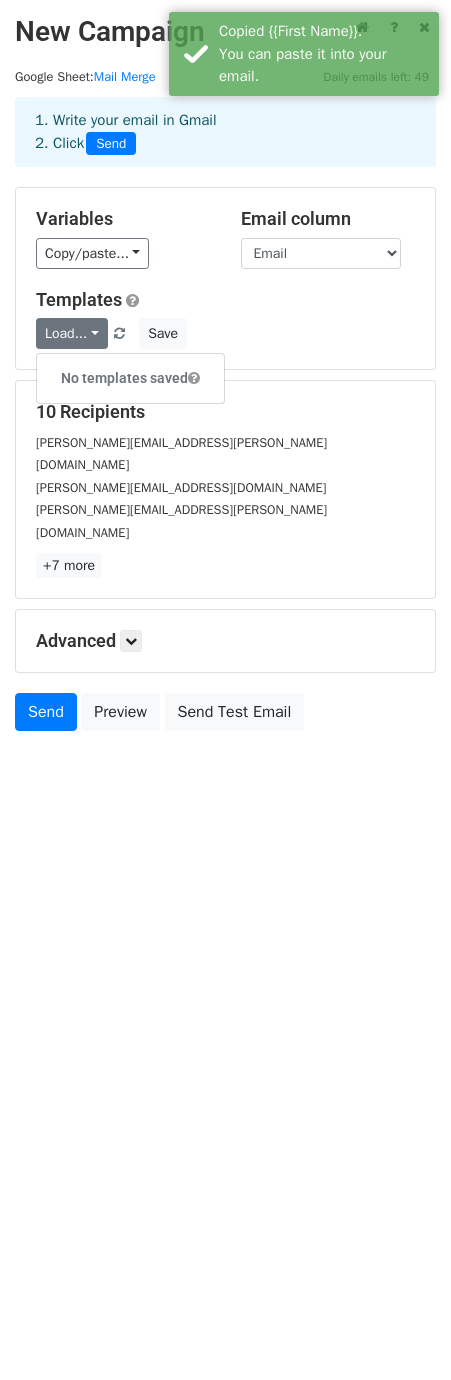 click on "Load...
No templates saved
Save" at bounding box center [225, 333] 